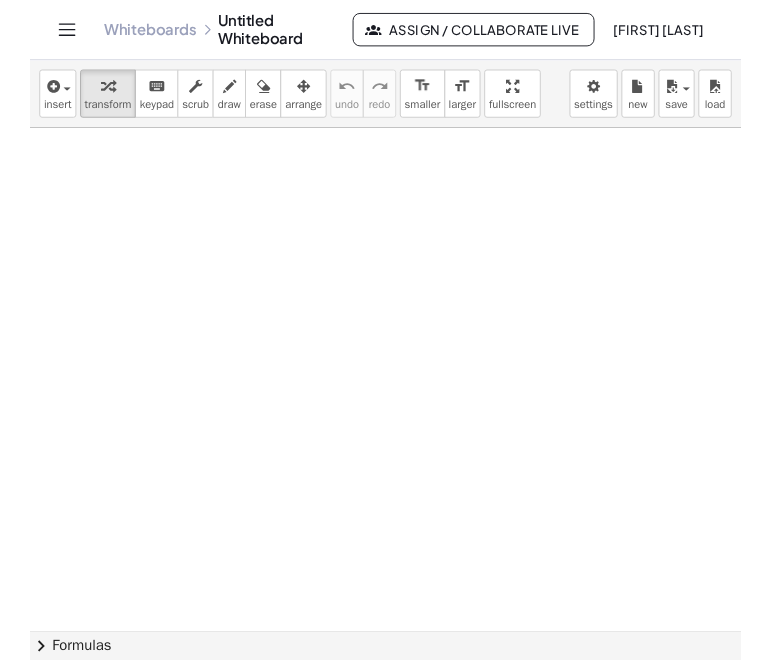 scroll, scrollTop: 0, scrollLeft: 0, axis: both 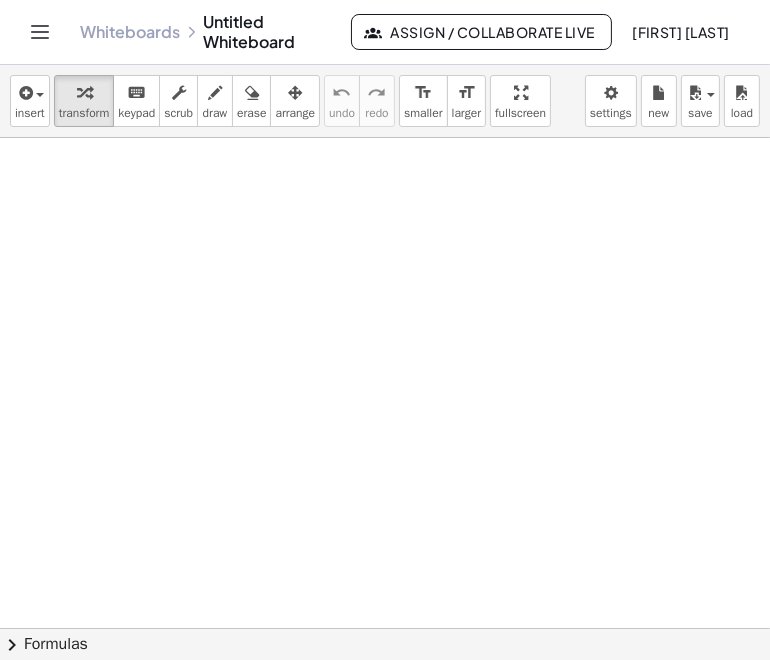 click on "Assign / Collaborate Live" 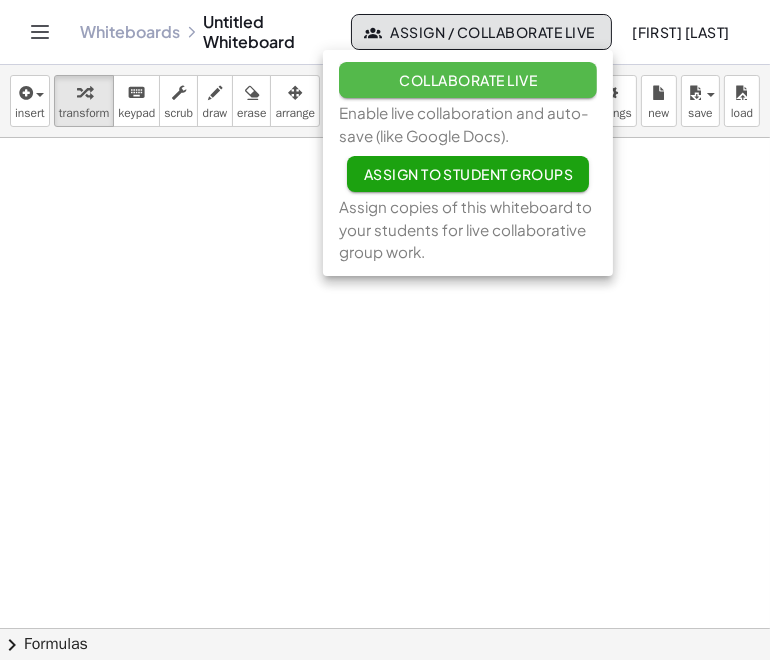 click on "Collaborate Live" 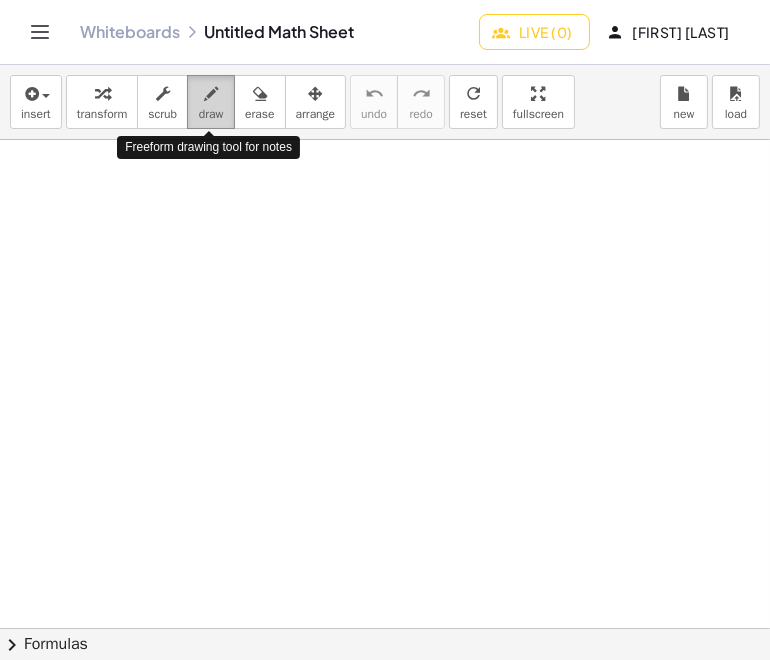 click at bounding box center (211, 94) 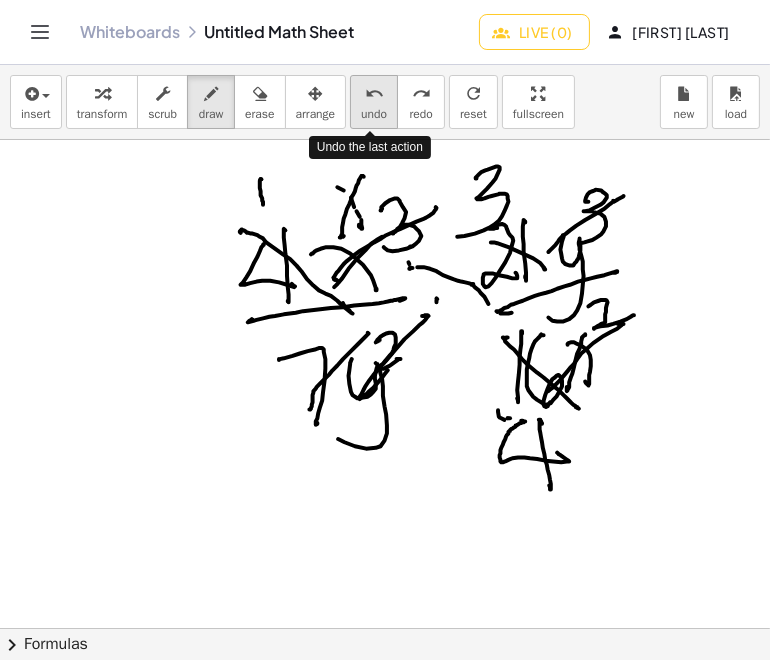 click on "undo" at bounding box center [374, 94] 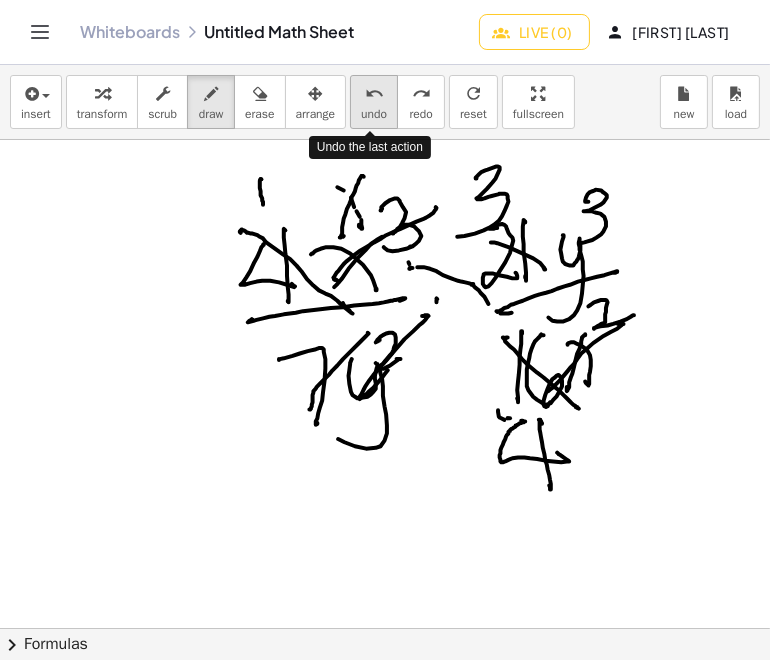 click on "undo" at bounding box center [374, 94] 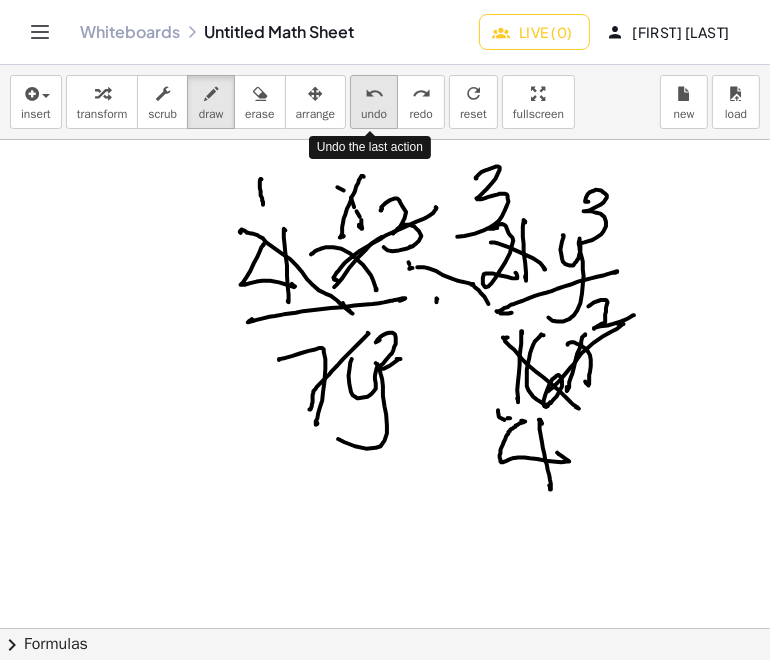 click on "undo" at bounding box center (374, 94) 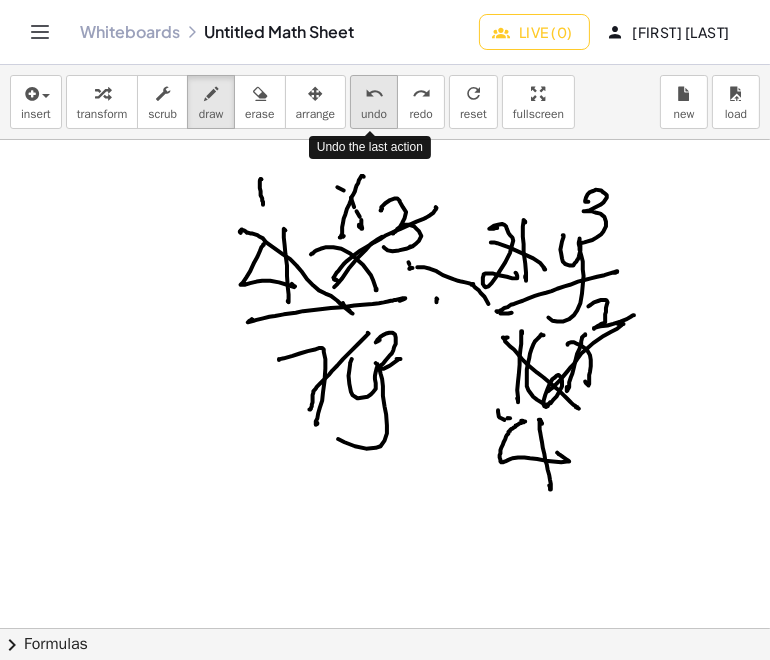 click on "undo" at bounding box center (374, 94) 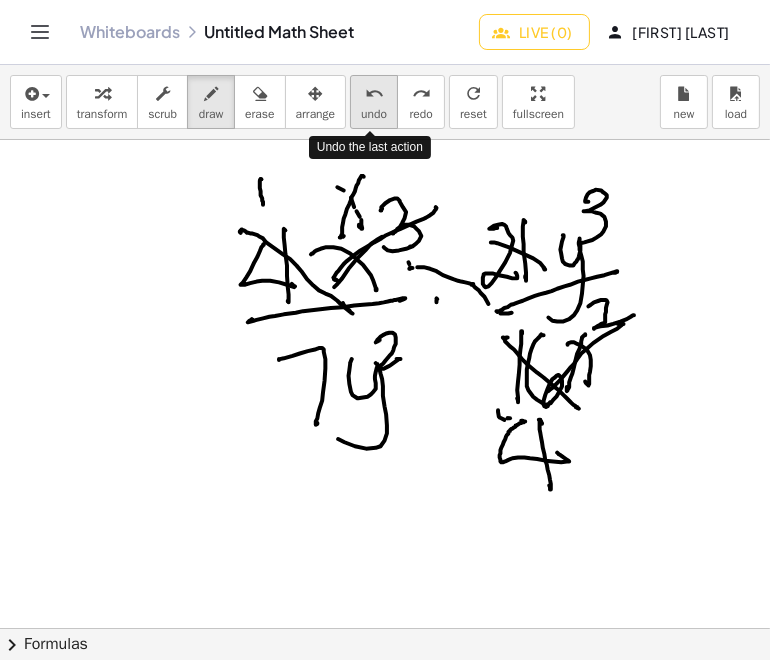 click on "undo" at bounding box center [374, 94] 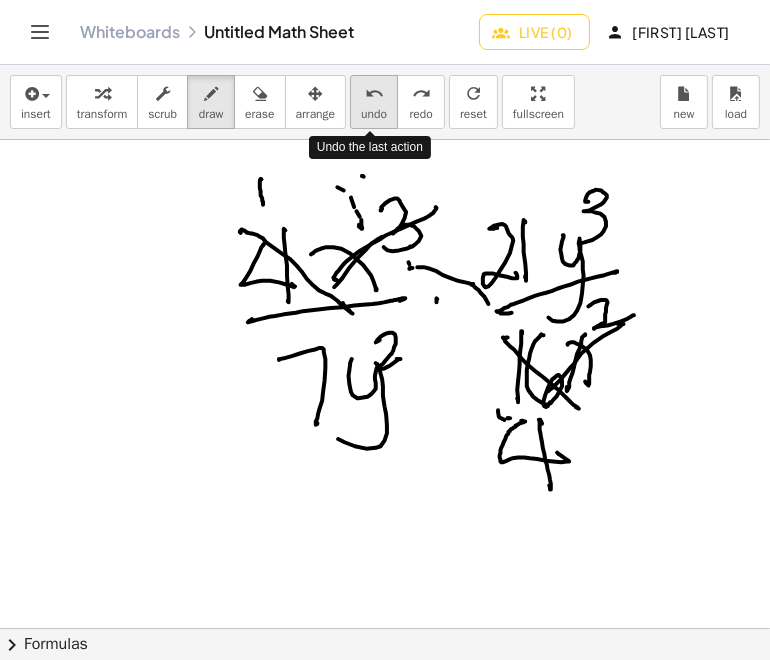 click on "undo" at bounding box center [374, 94] 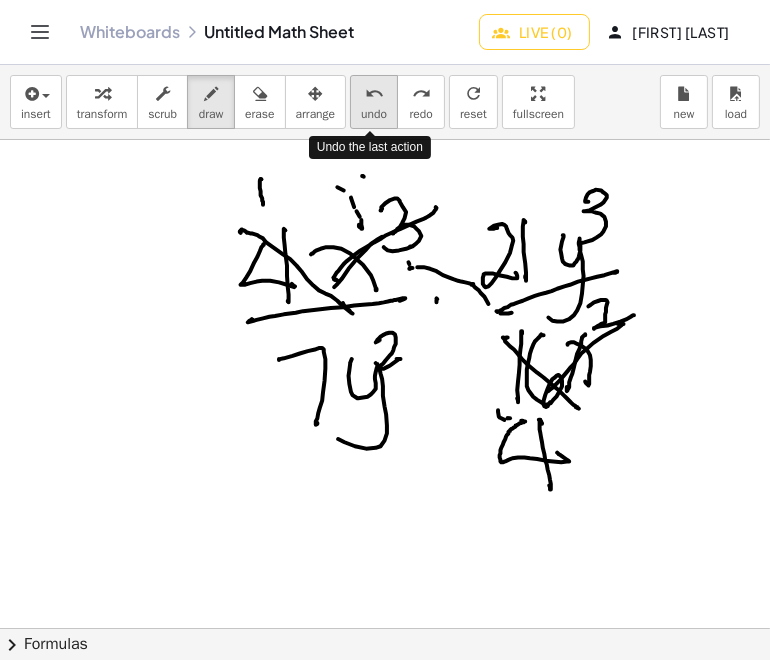 click on "undo" at bounding box center (374, 94) 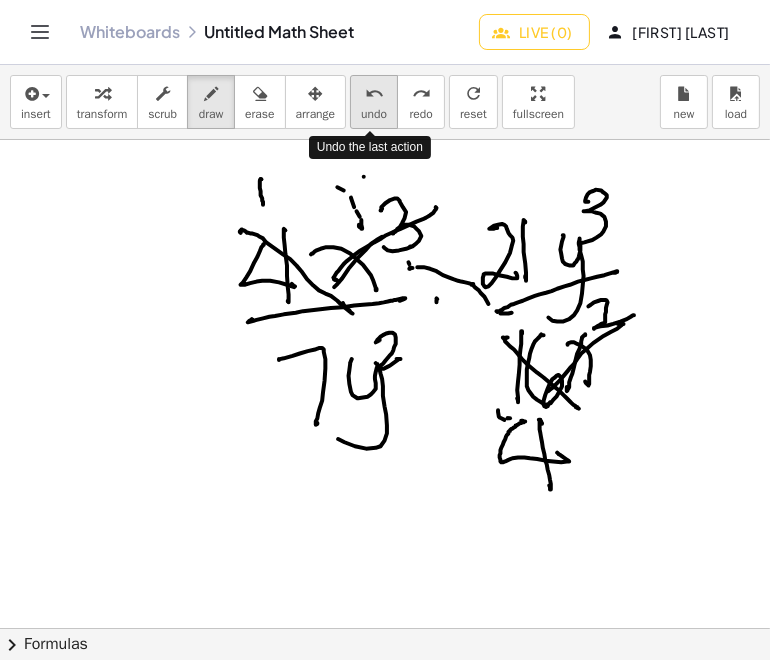 click on "undo" at bounding box center (374, 94) 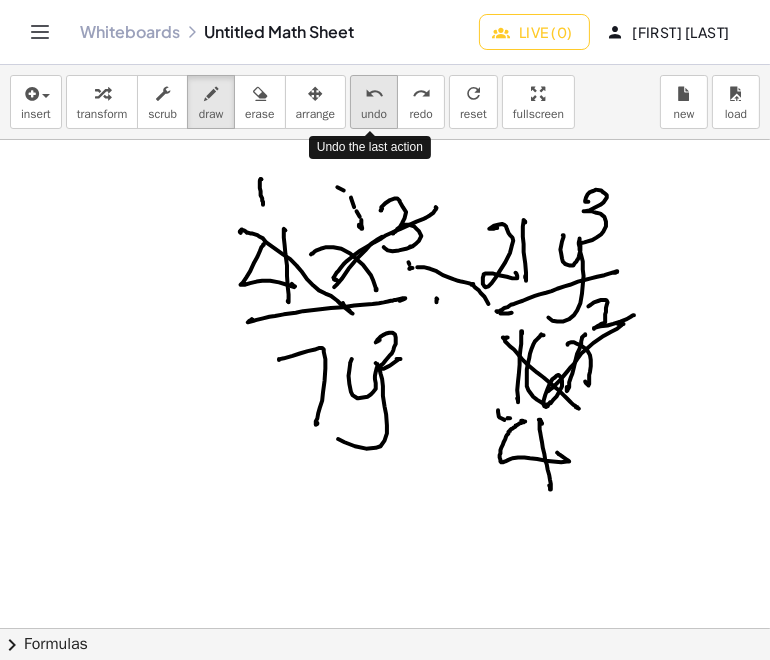 click on "undo" at bounding box center (374, 94) 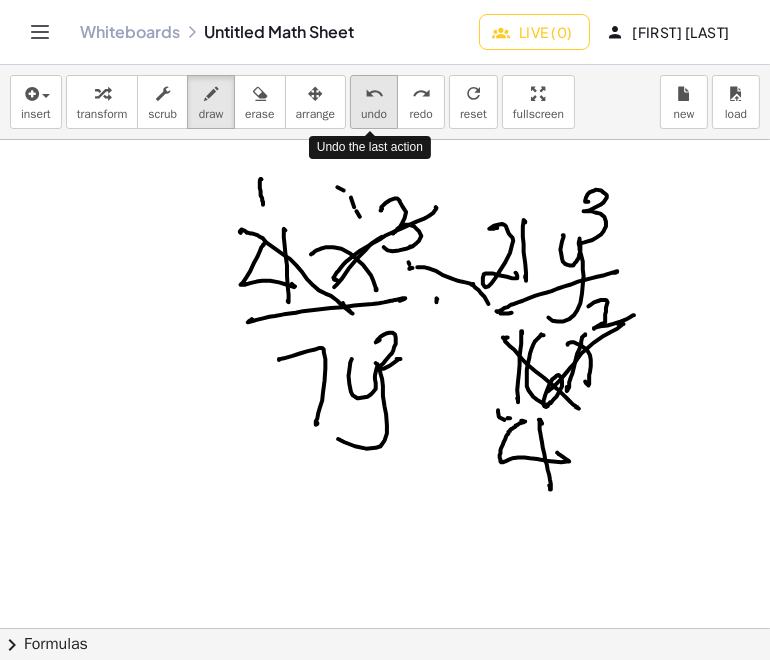 click on "undo" at bounding box center [374, 94] 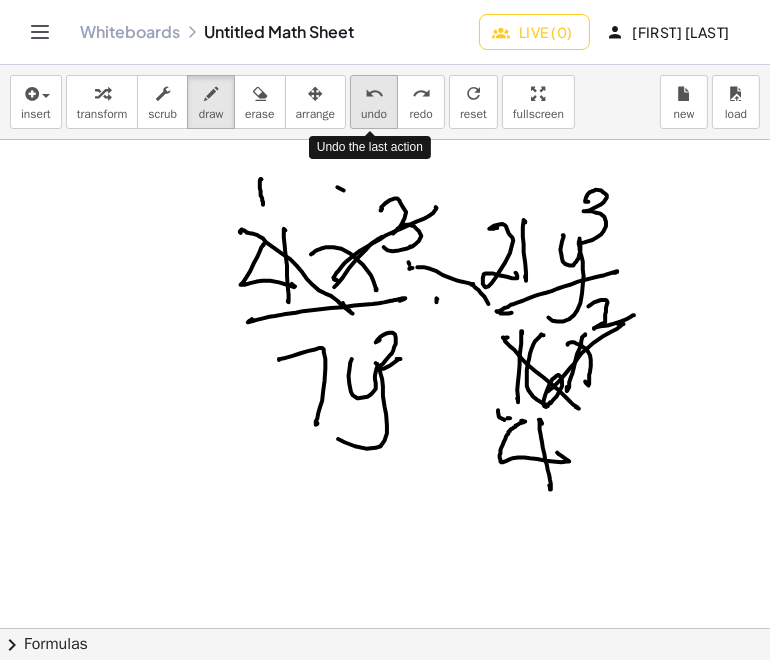 click on "undo" at bounding box center [374, 94] 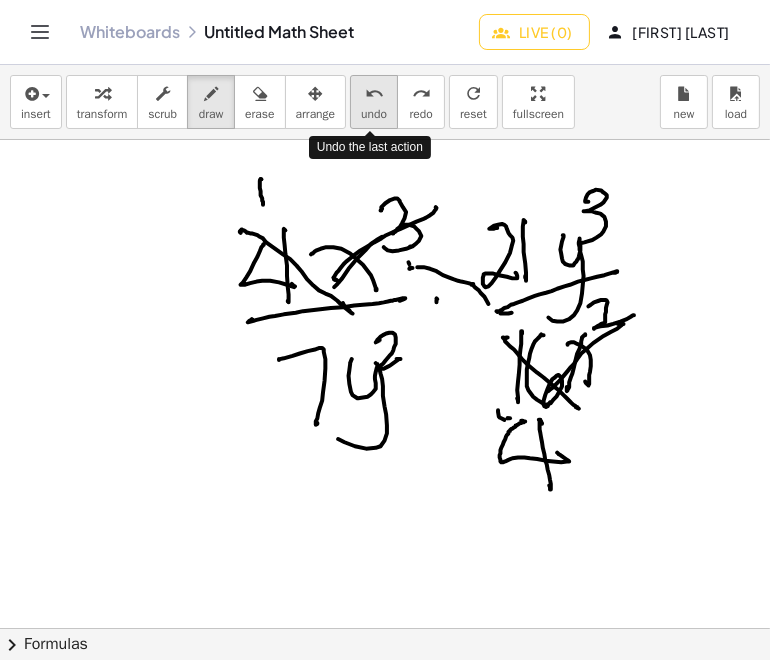 click on "undo" at bounding box center (374, 94) 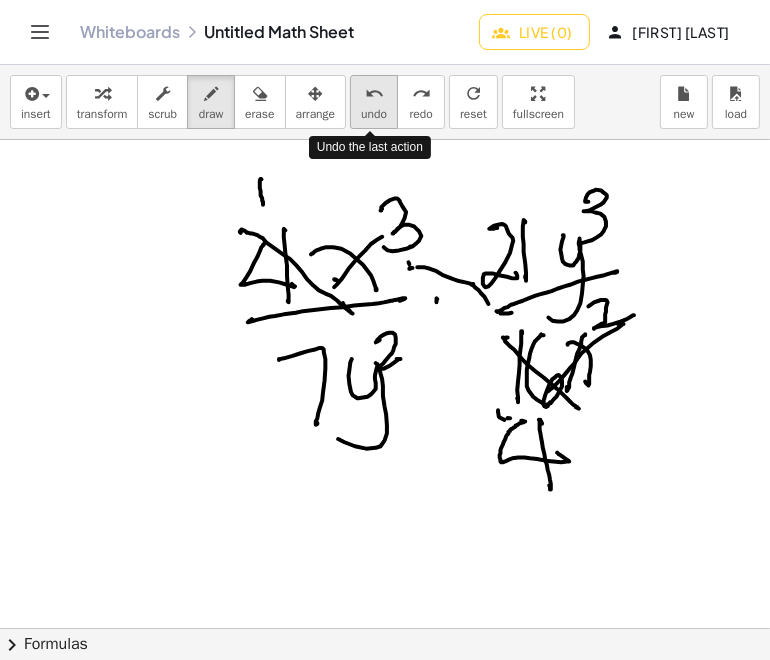click on "undo" at bounding box center [374, 94] 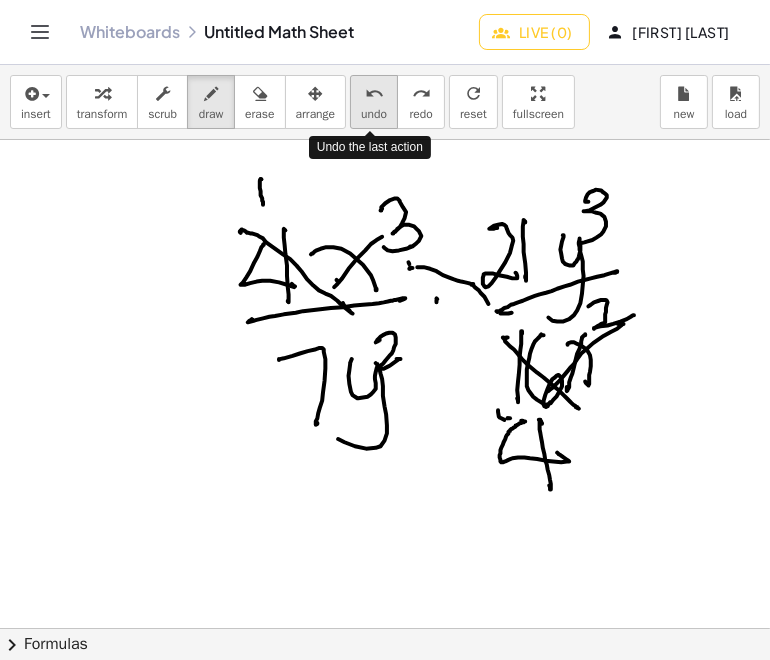 click on "undo" at bounding box center [374, 94] 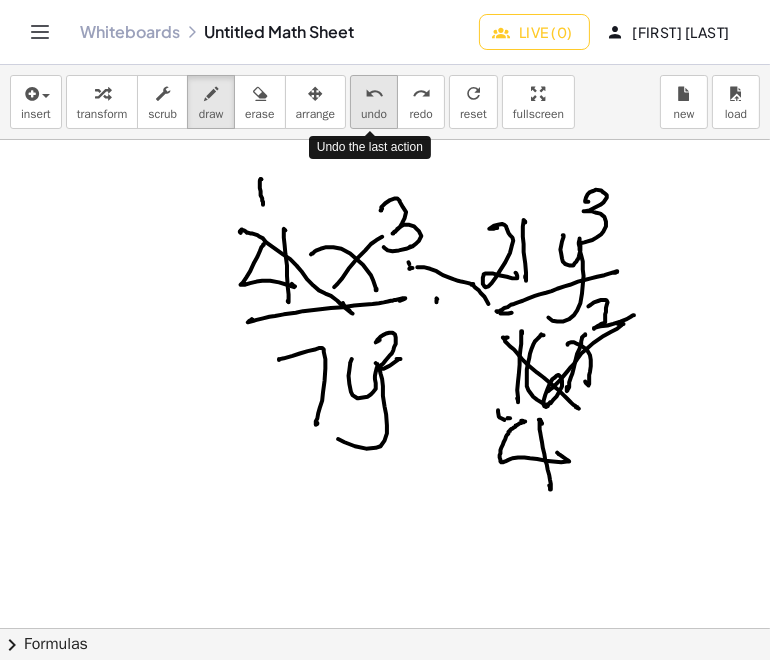 click on "undo" at bounding box center [374, 94] 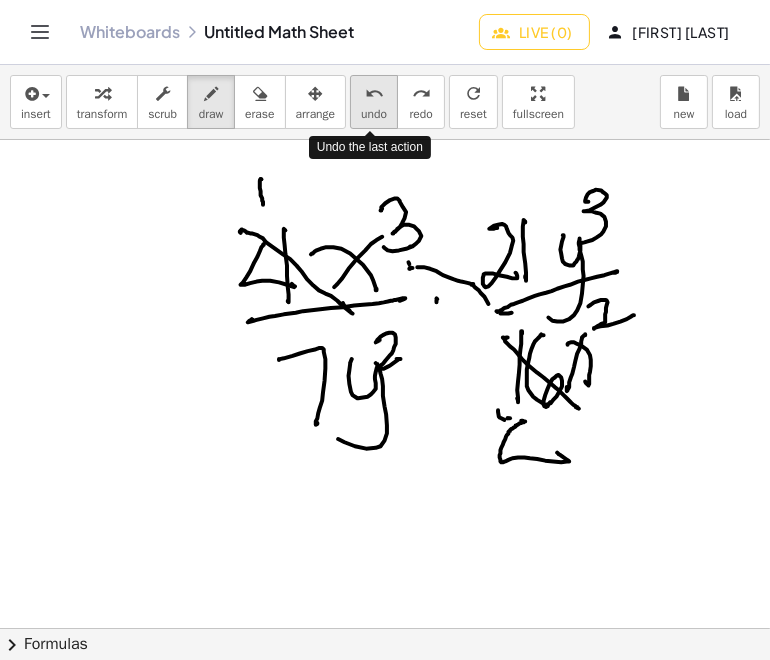 click on "undo" at bounding box center (374, 94) 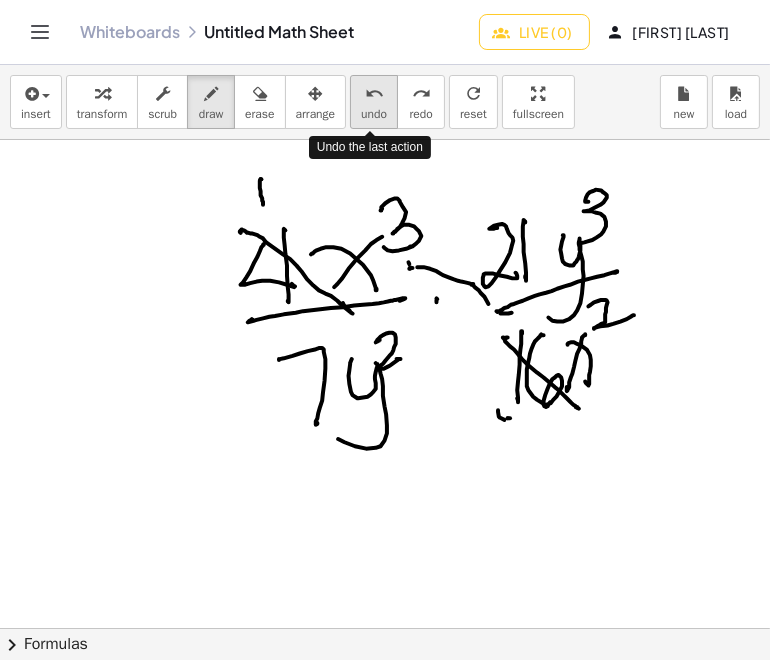 click on "undo" at bounding box center (374, 94) 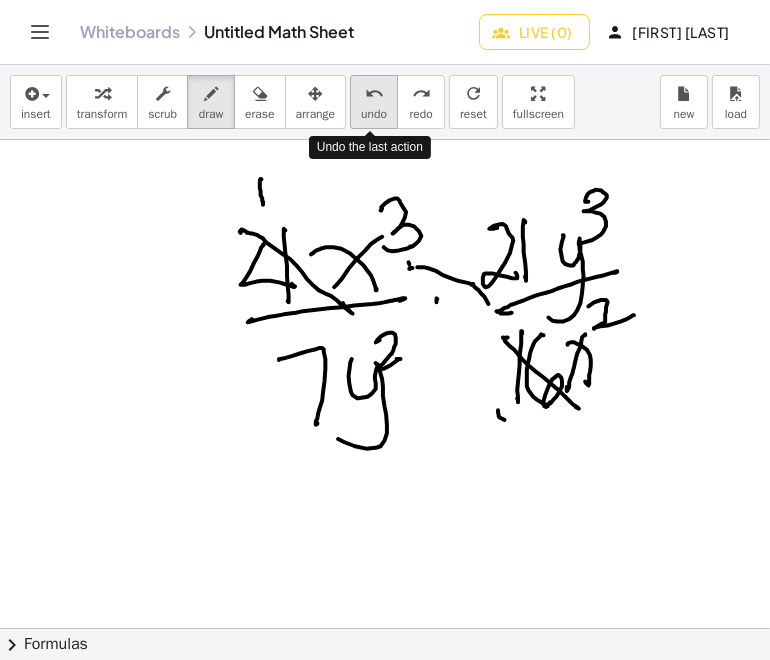 click on "undo" at bounding box center (374, 94) 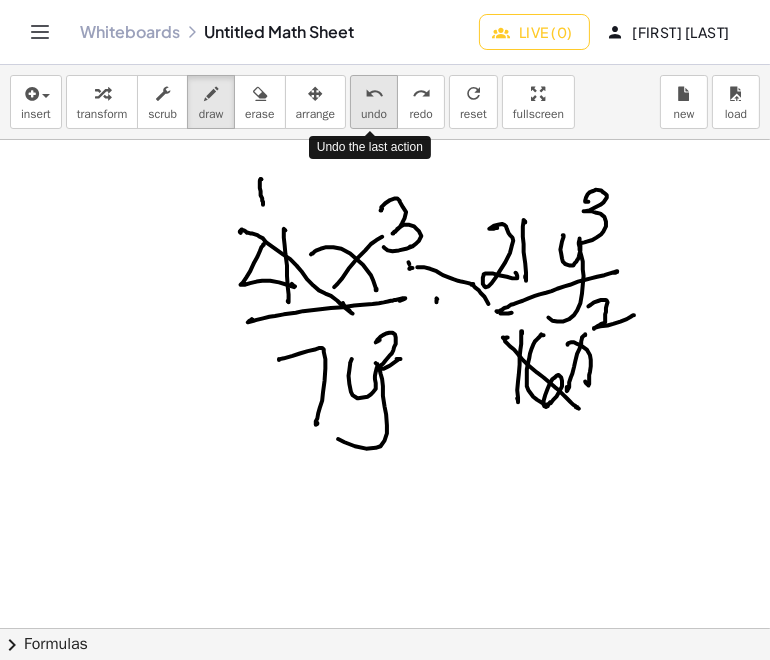 click on "undo" at bounding box center (374, 94) 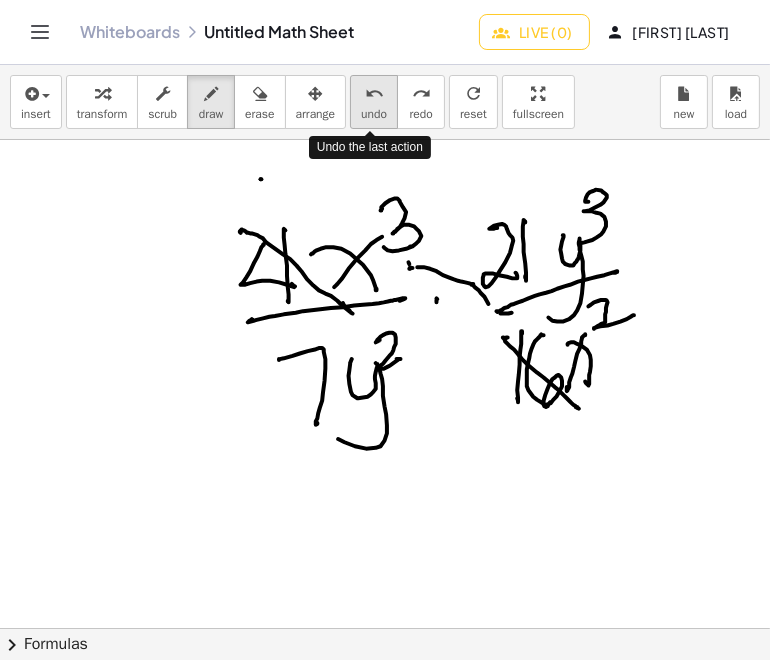 click on "undo" at bounding box center [374, 94] 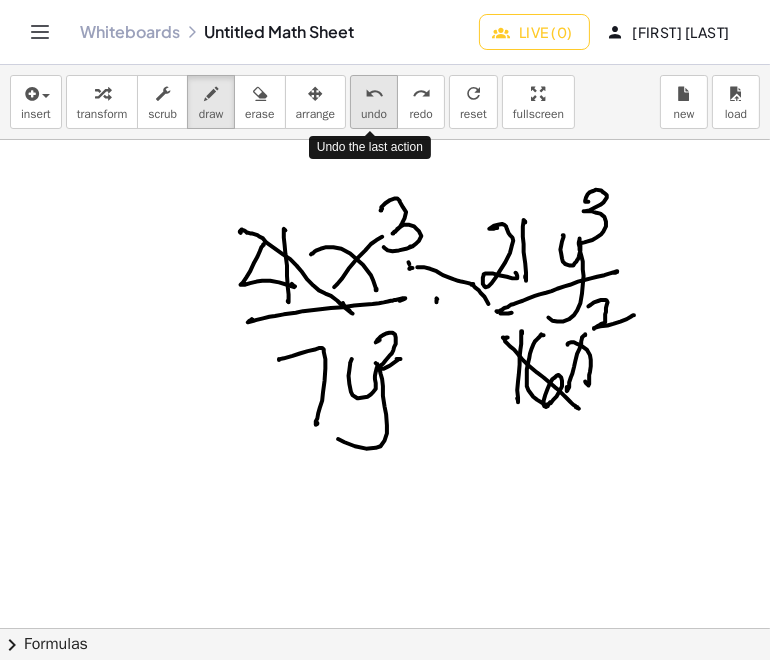 click on "undo" at bounding box center [374, 94] 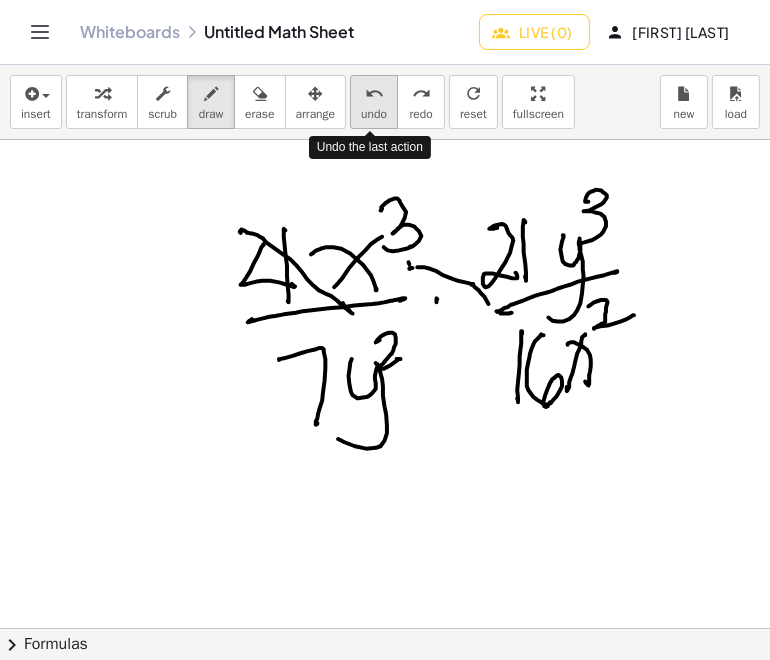 click on "undo" at bounding box center [374, 94] 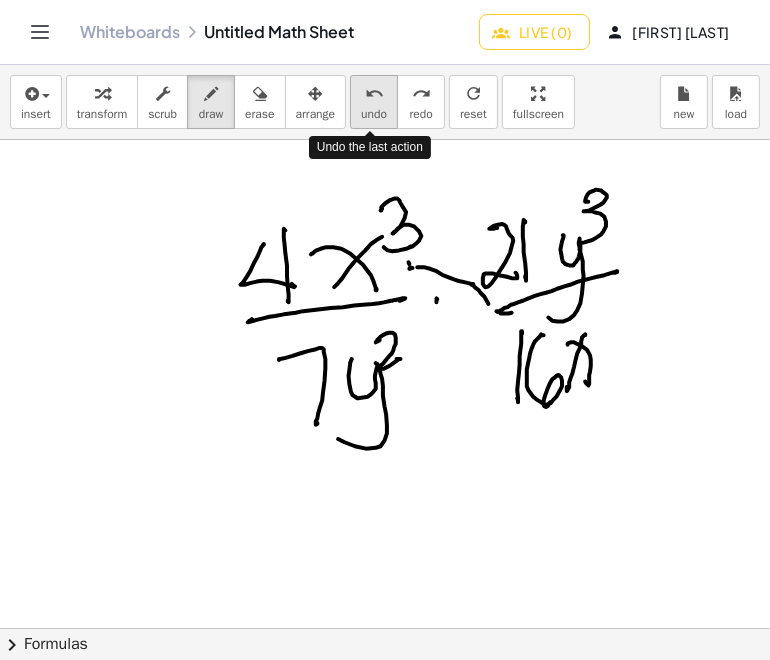 click on "undo" at bounding box center (374, 94) 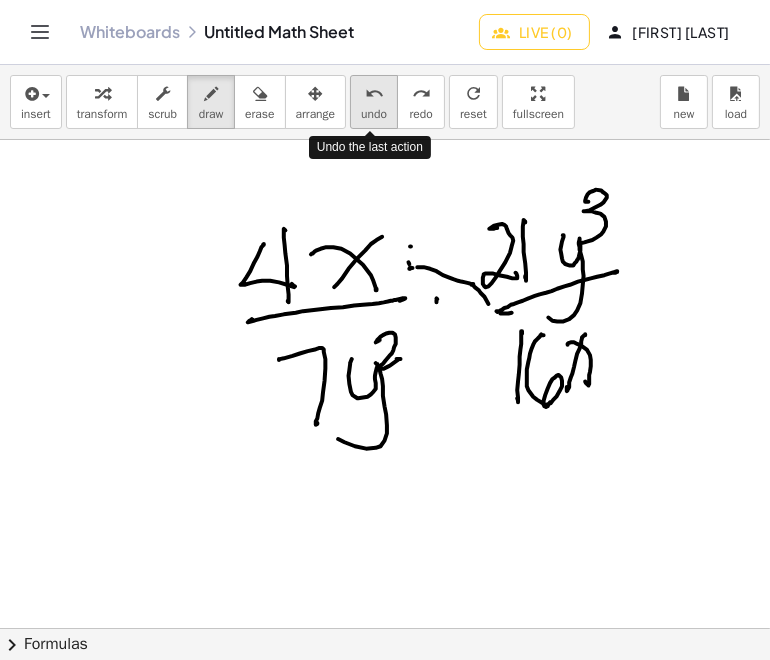 click on "undo" at bounding box center (374, 94) 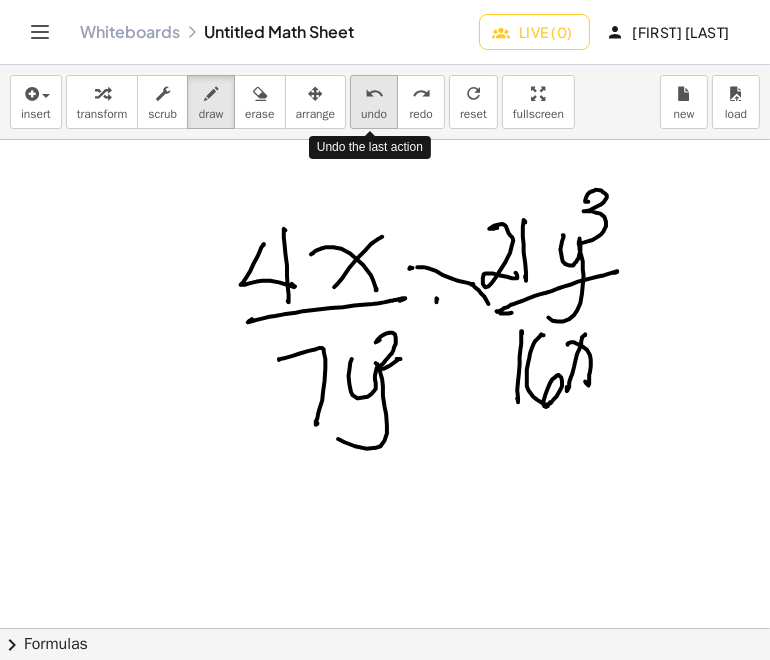 click on "undo" at bounding box center [374, 94] 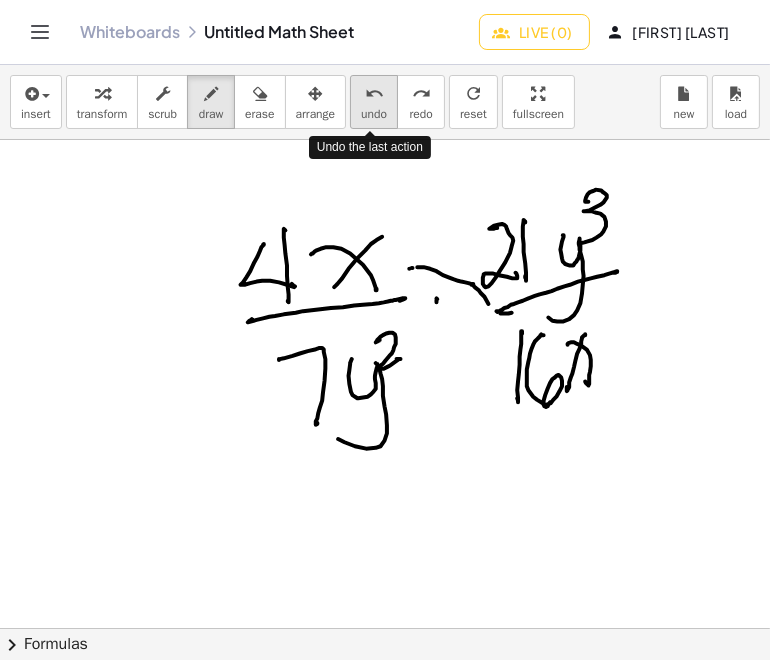 click on "undo" at bounding box center (374, 94) 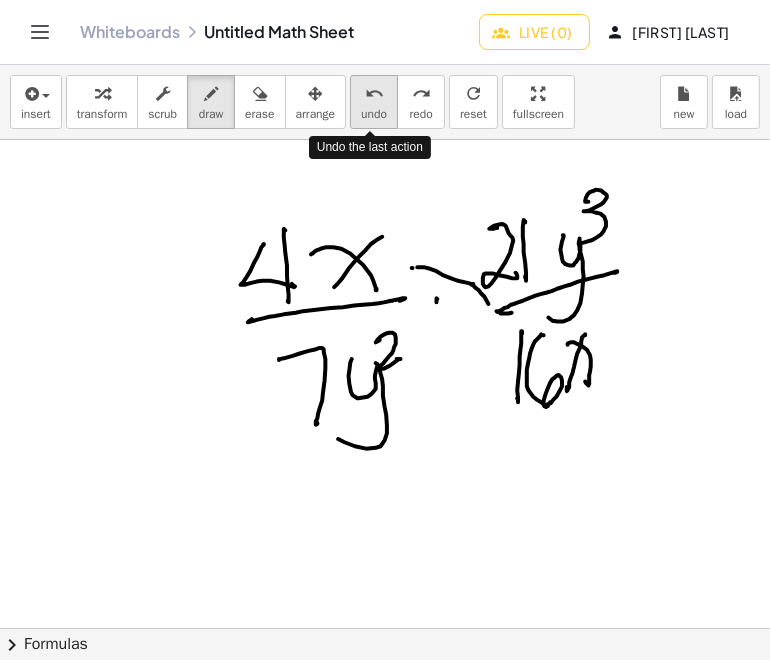 click on "undo" at bounding box center [374, 94] 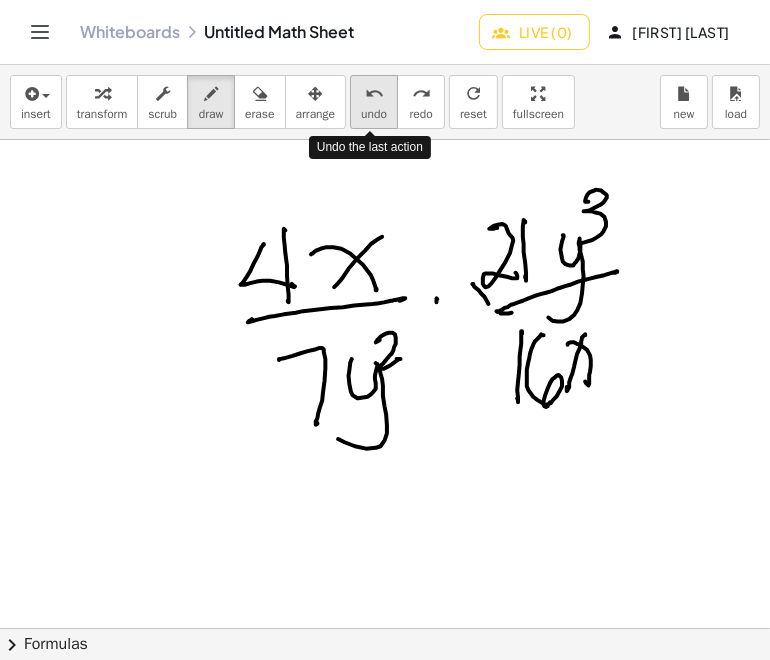 click on "undo" at bounding box center (374, 94) 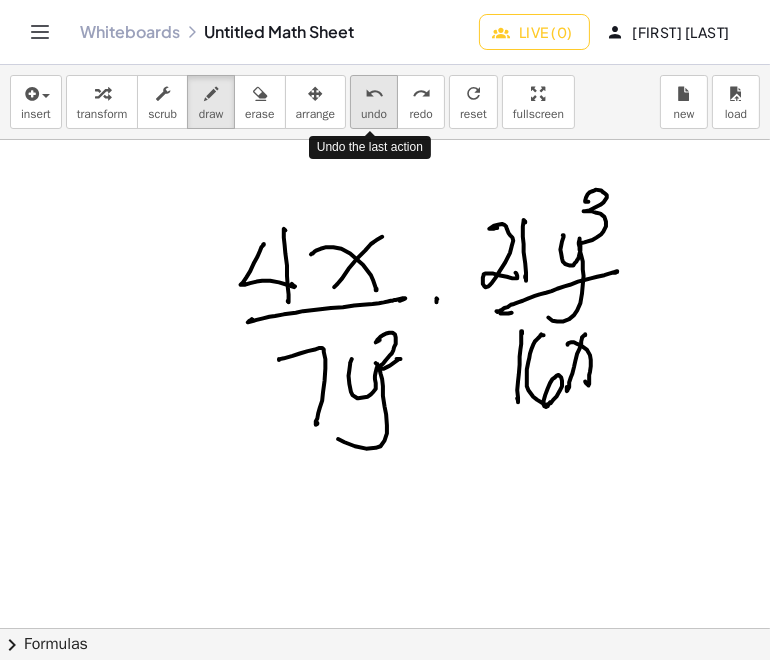 click on "undo" at bounding box center [374, 94] 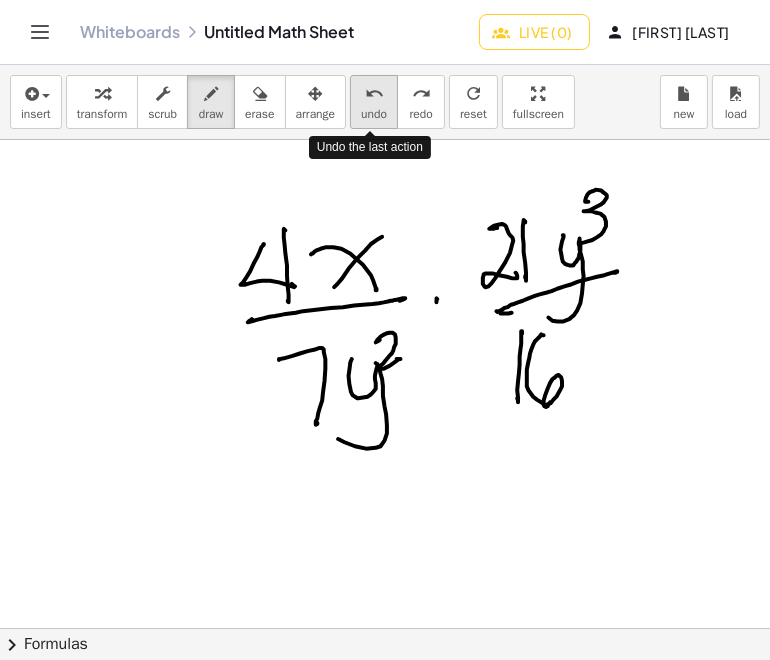 click on "undo" at bounding box center (374, 94) 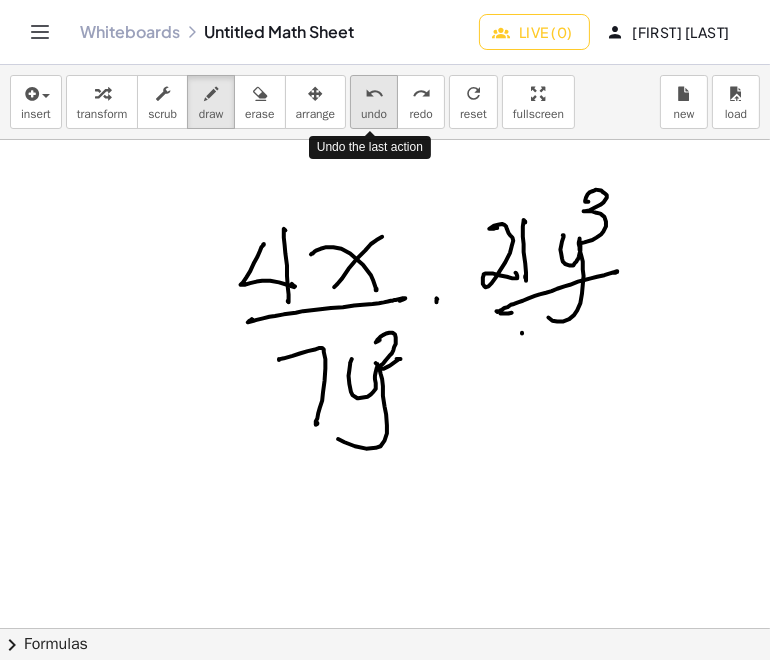 click on "undo" at bounding box center [374, 94] 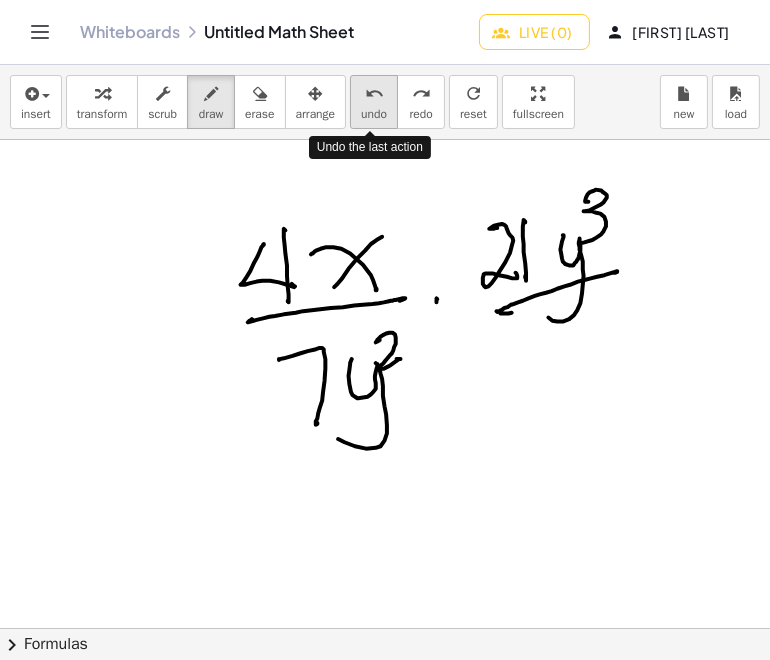 click on "undo" at bounding box center (374, 94) 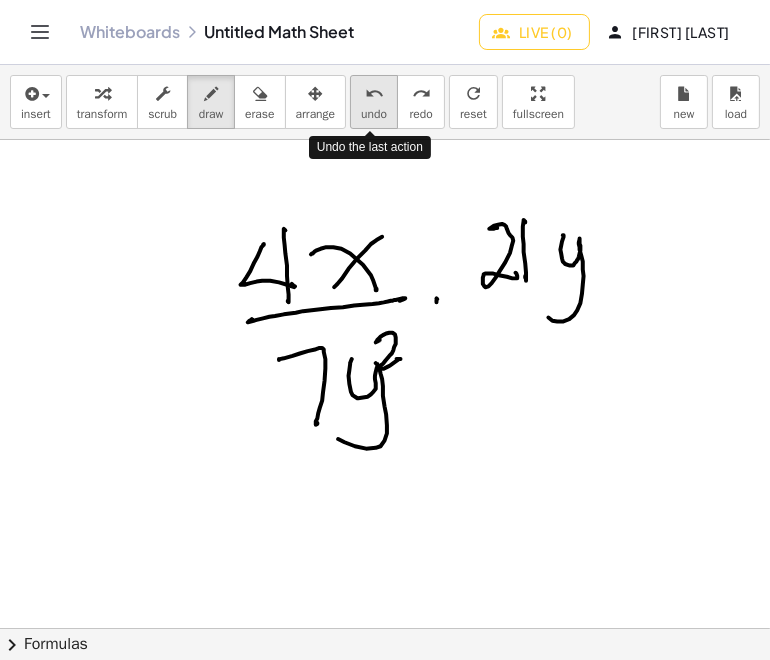 click on "undo" at bounding box center (374, 94) 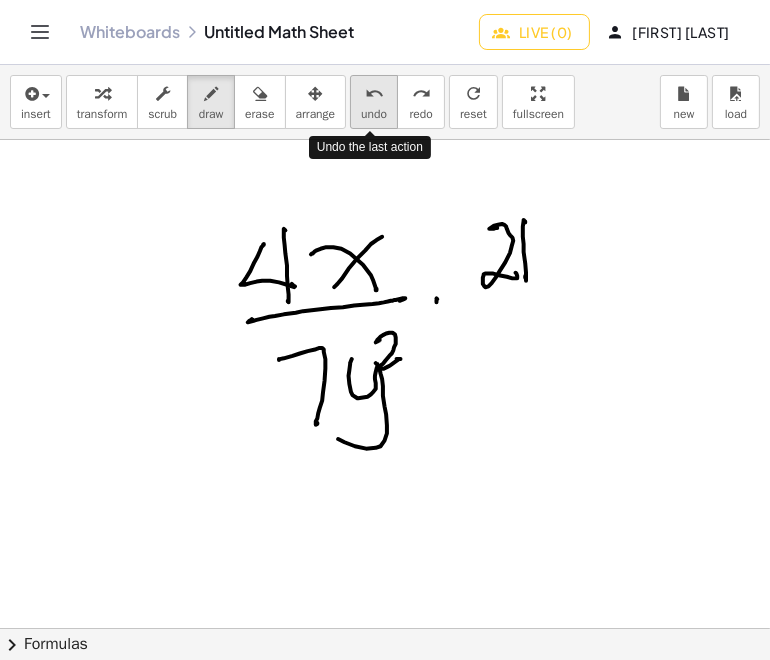 click on "undo" at bounding box center [374, 94] 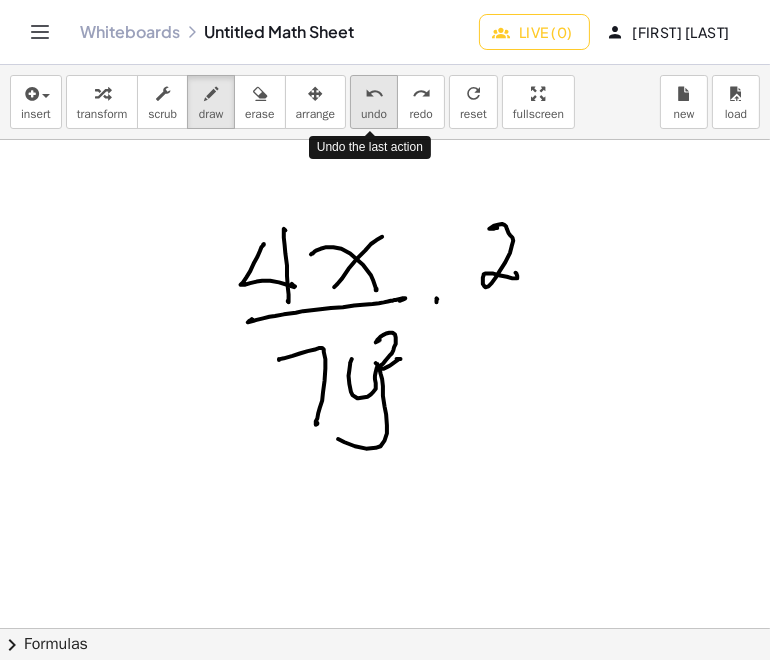 click on "undo" at bounding box center (374, 94) 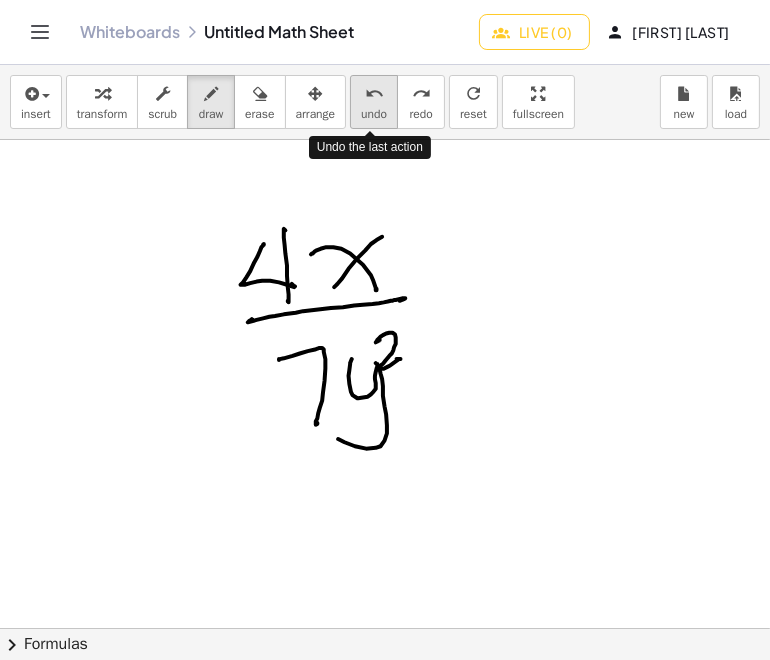 click on "undo" at bounding box center (374, 94) 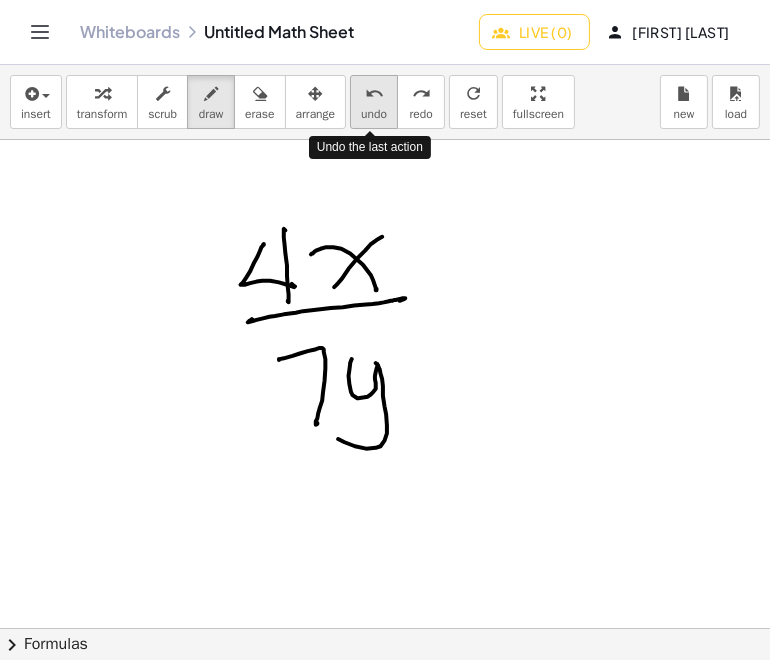click on "undo" at bounding box center (374, 94) 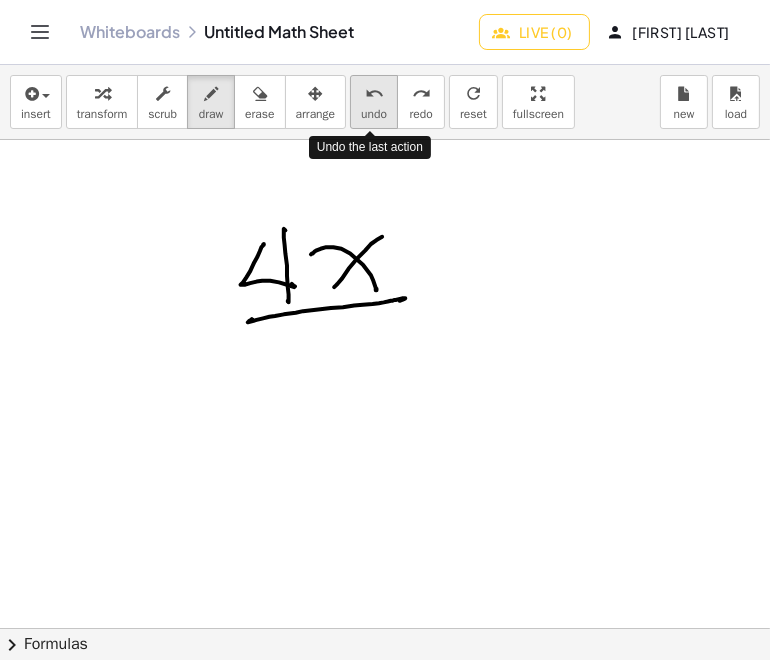 click on "undo" at bounding box center [374, 94] 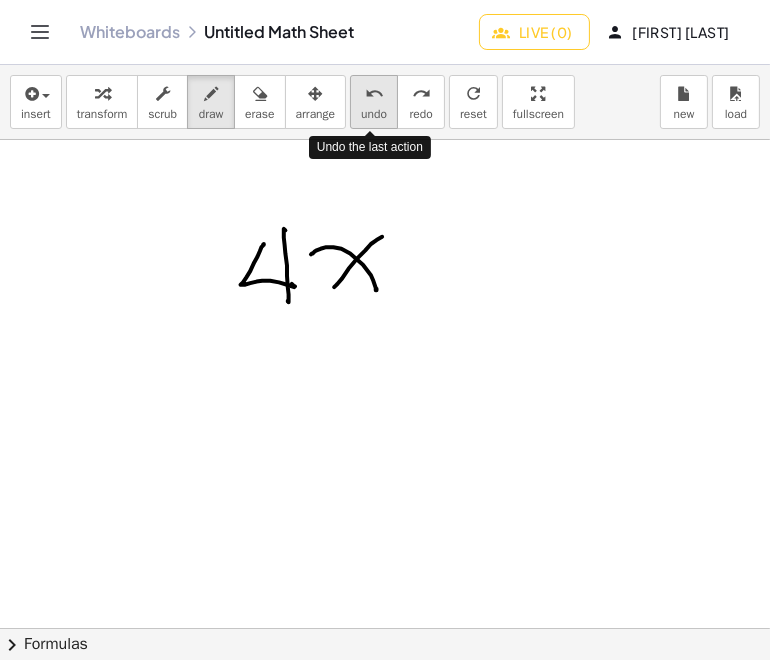 click on "undo" at bounding box center (374, 94) 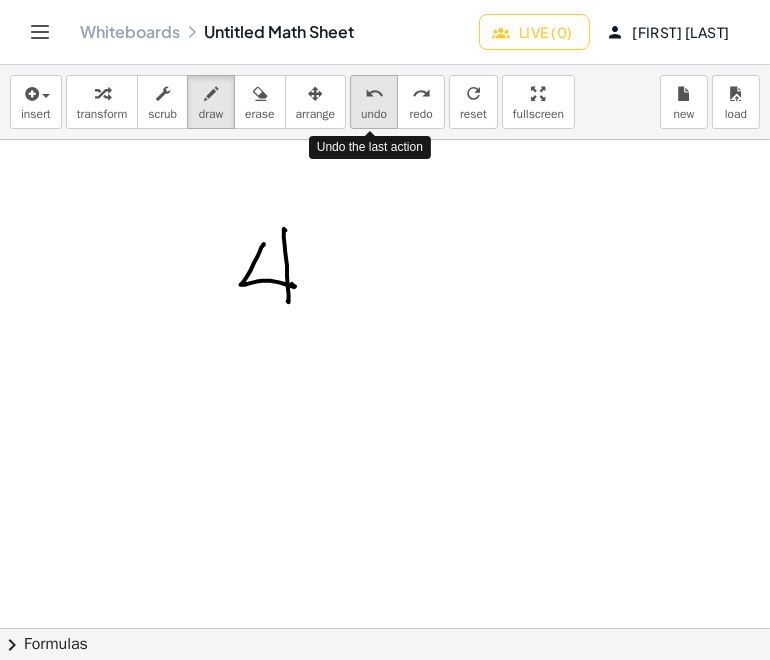 click on "undo" at bounding box center [374, 94] 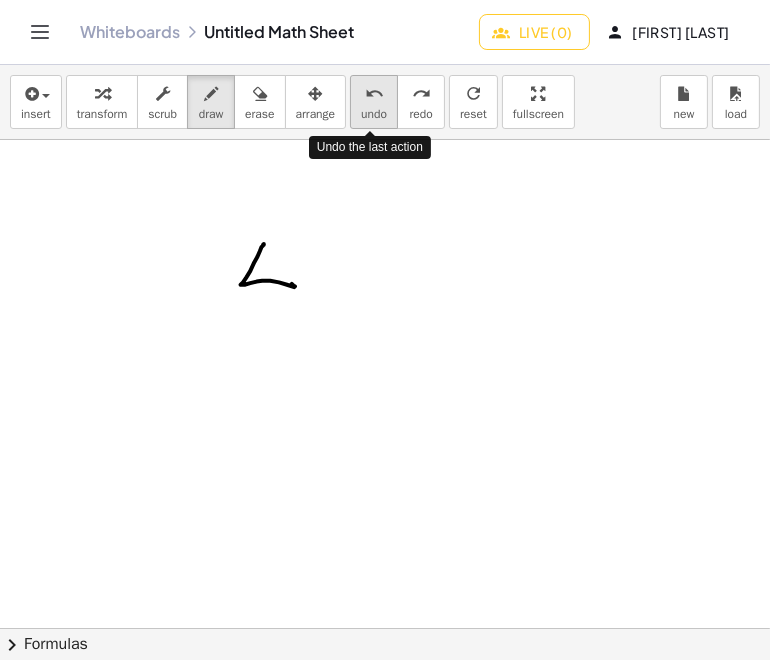 click on "undo" at bounding box center (374, 94) 